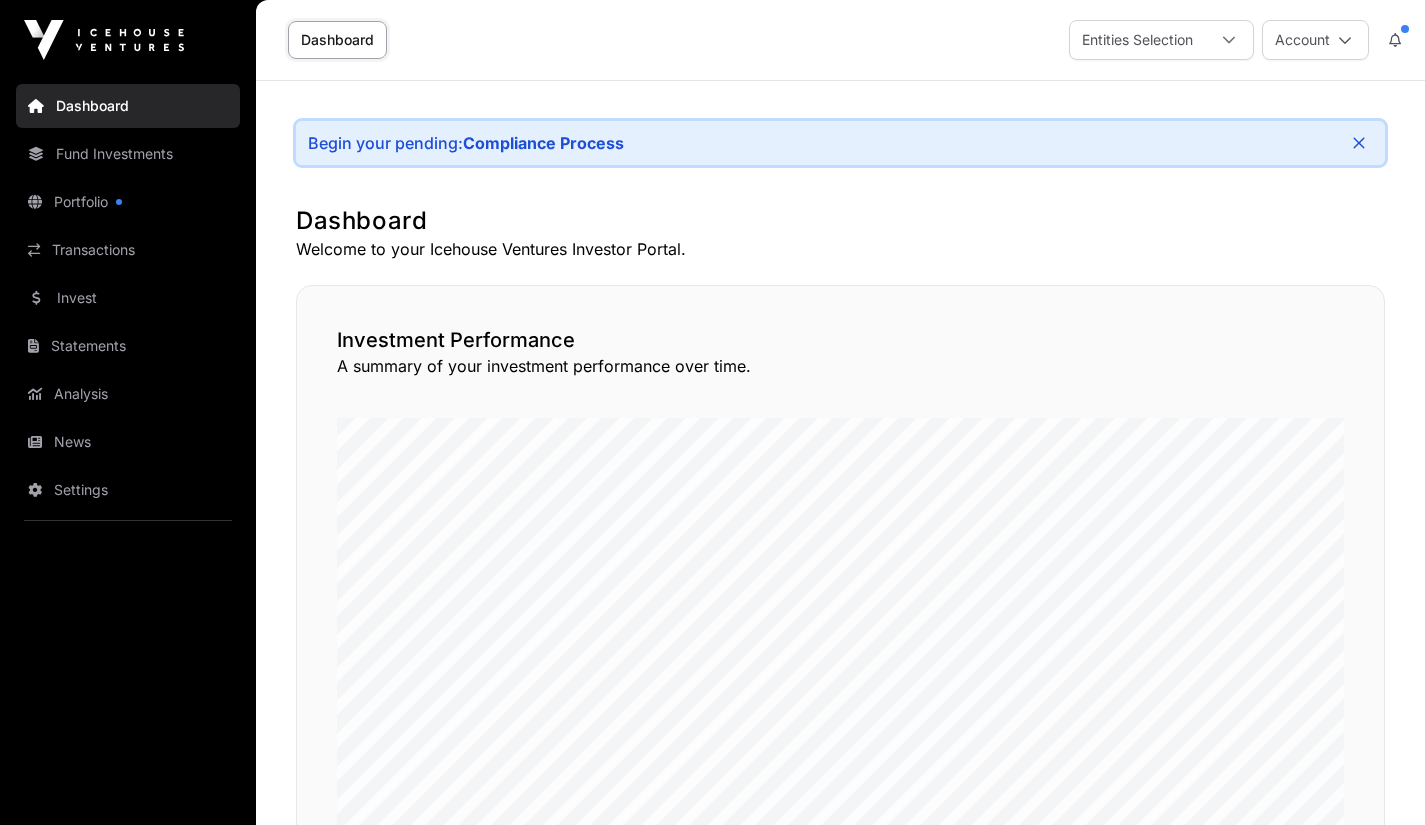 scroll, scrollTop: 0, scrollLeft: 0, axis: both 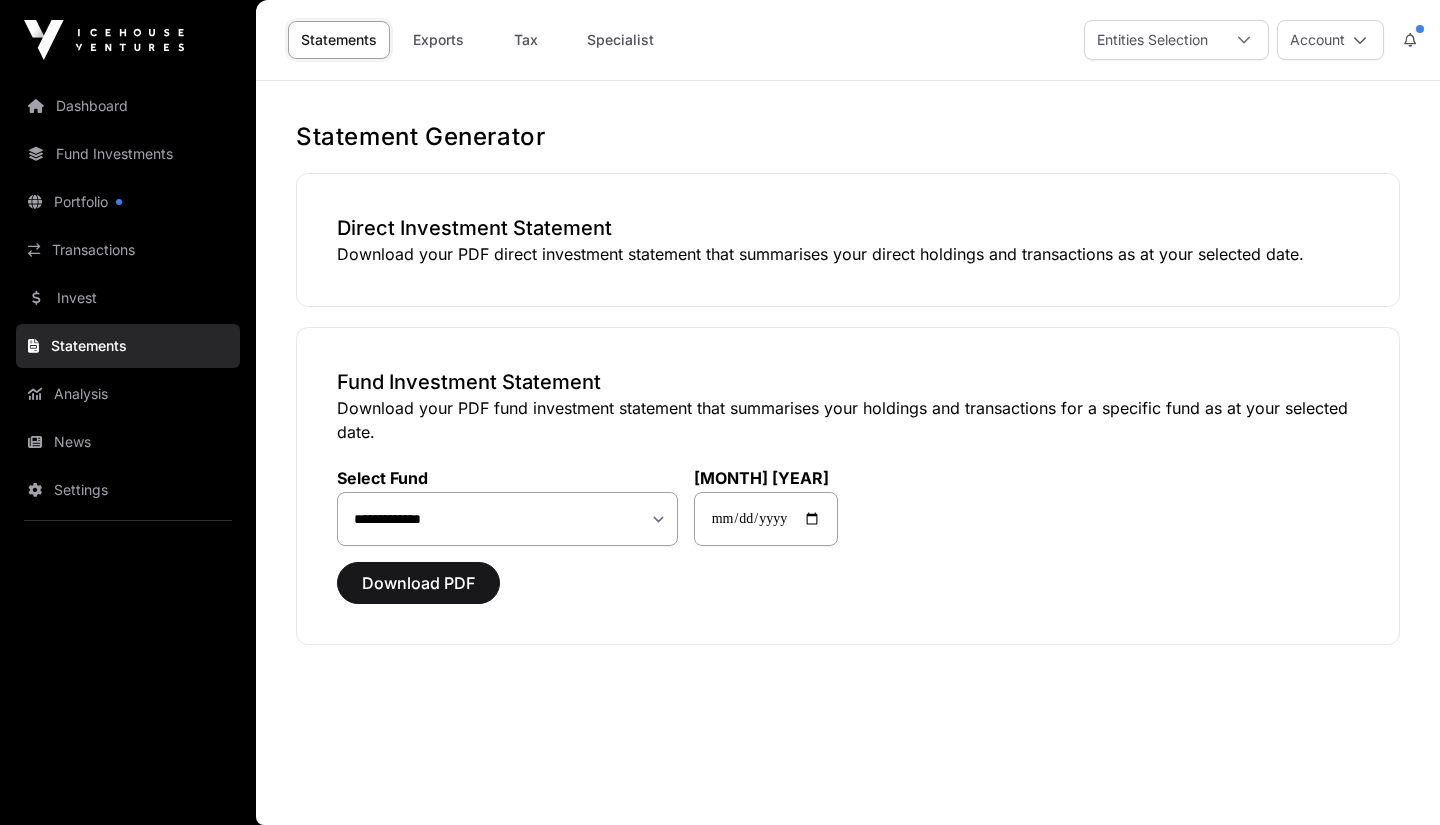 click on "Exports" 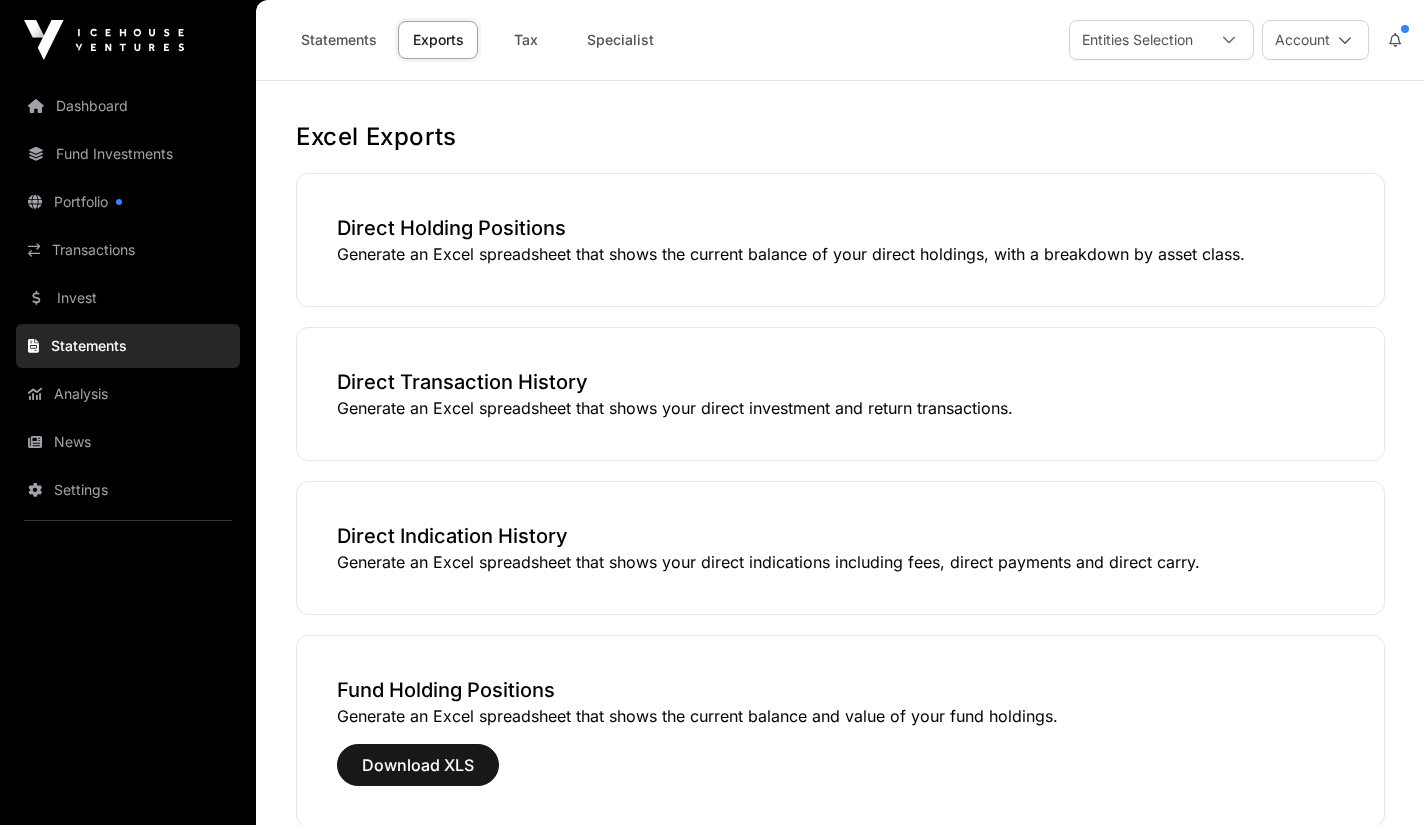 click on "Tax" 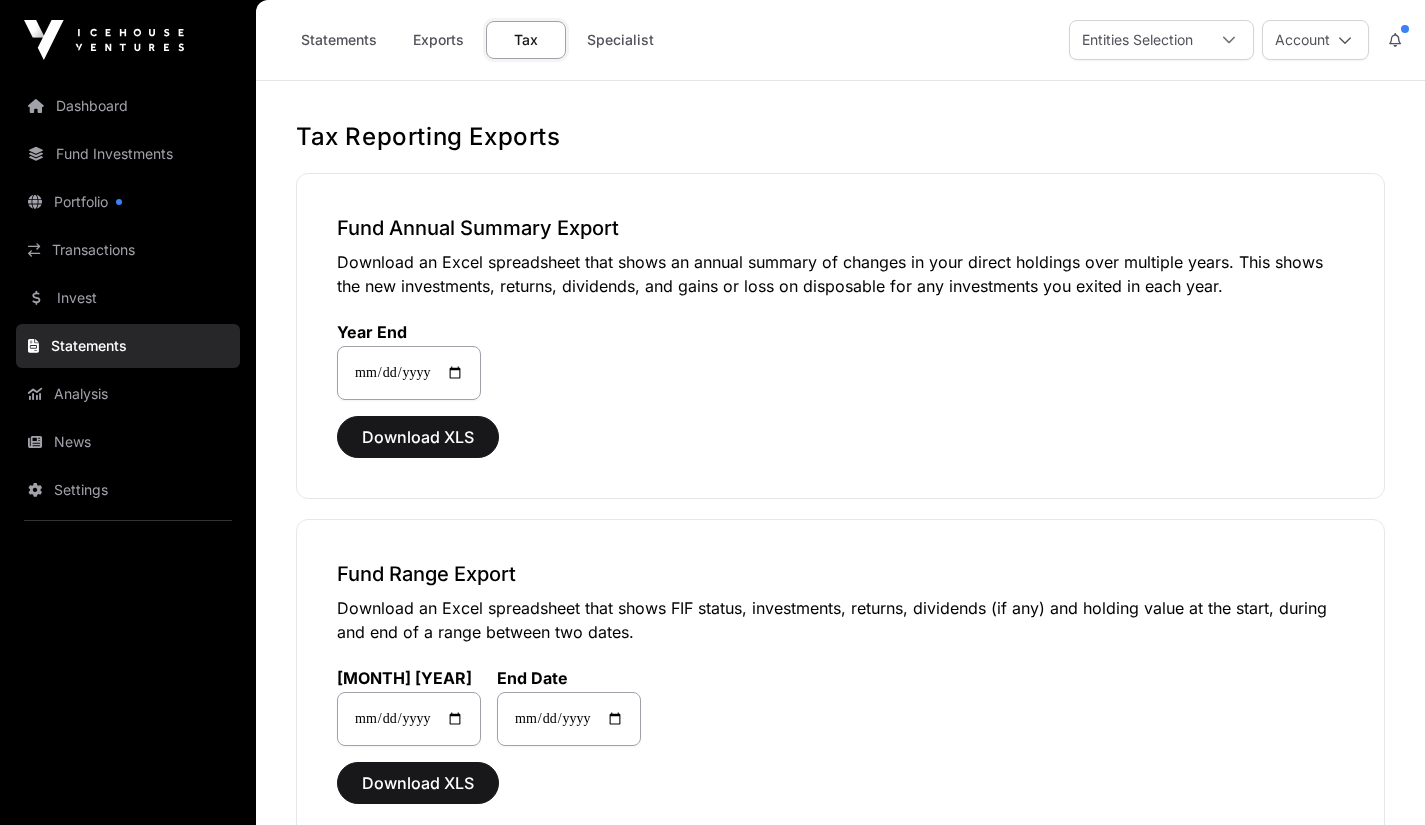 click on "Specialist" 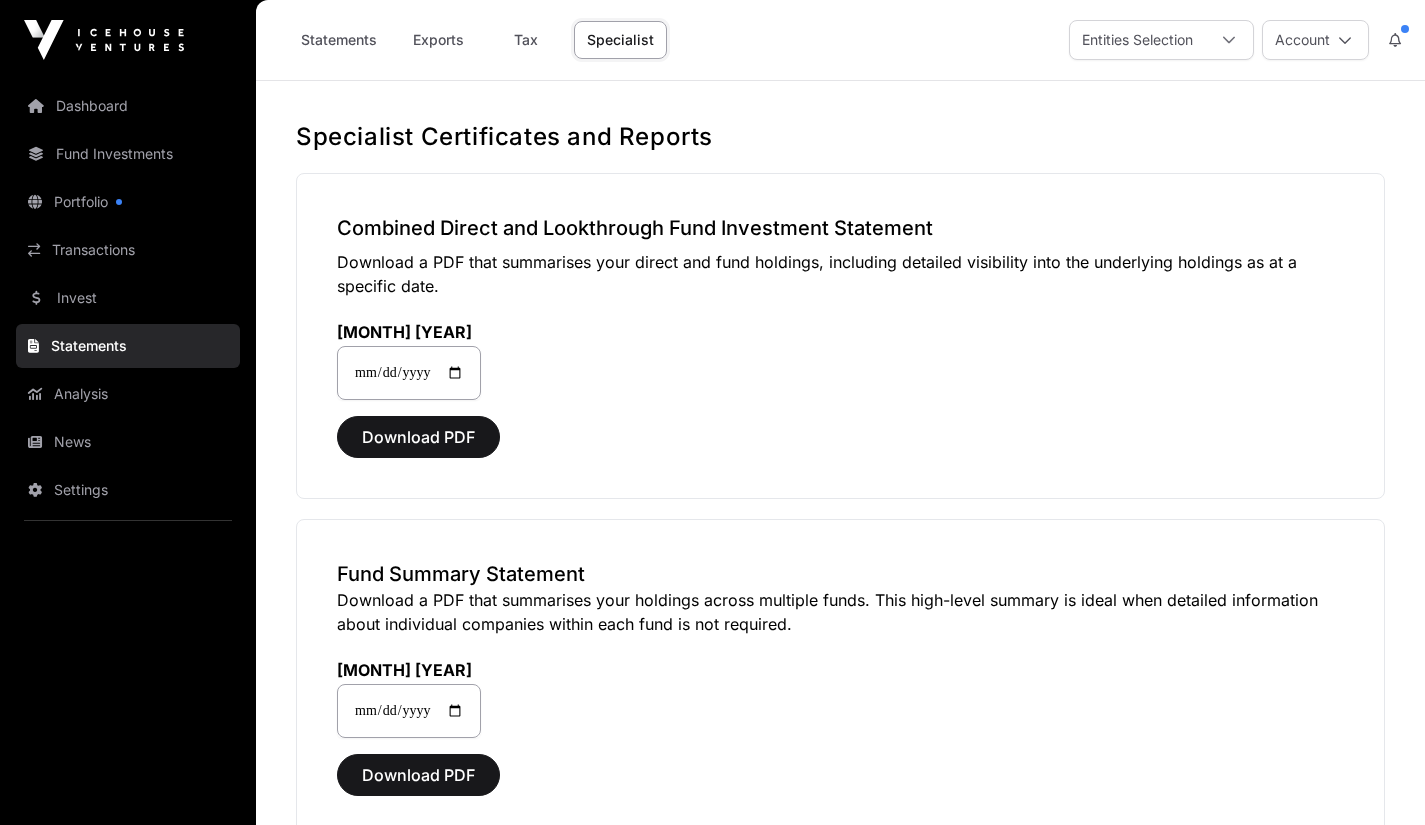 click on "Dashboard" 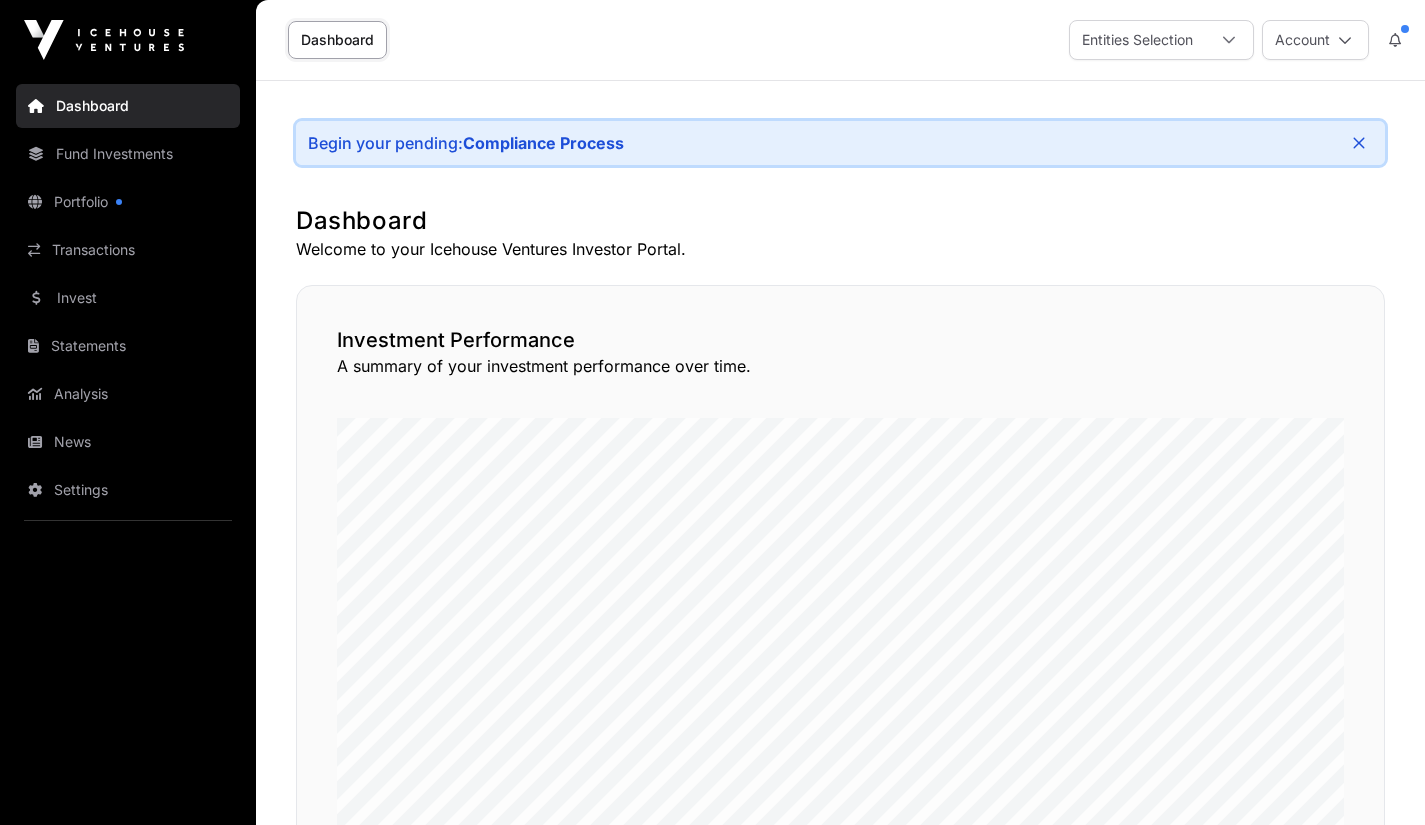 click on "Fund Investments" 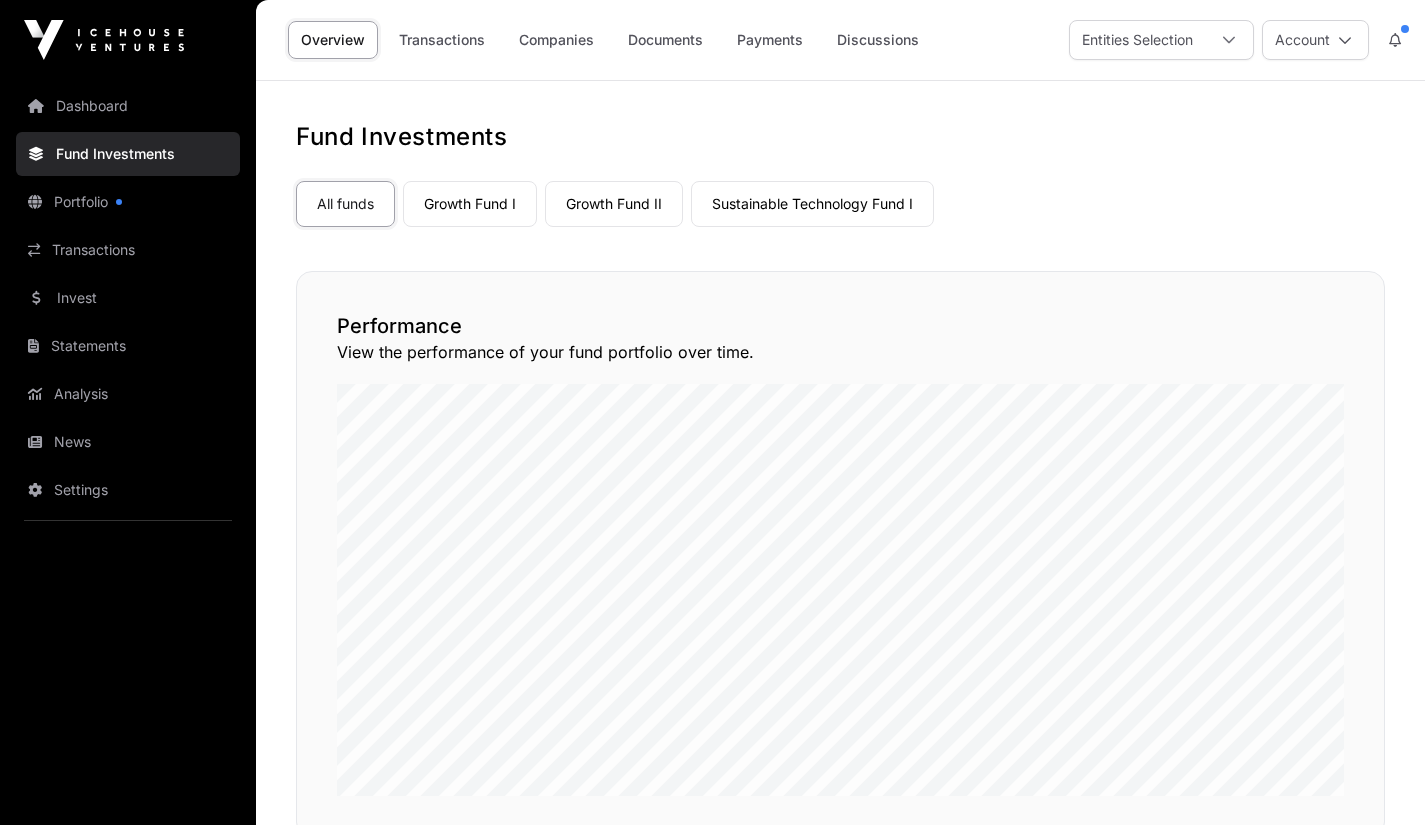 click on "Documents" 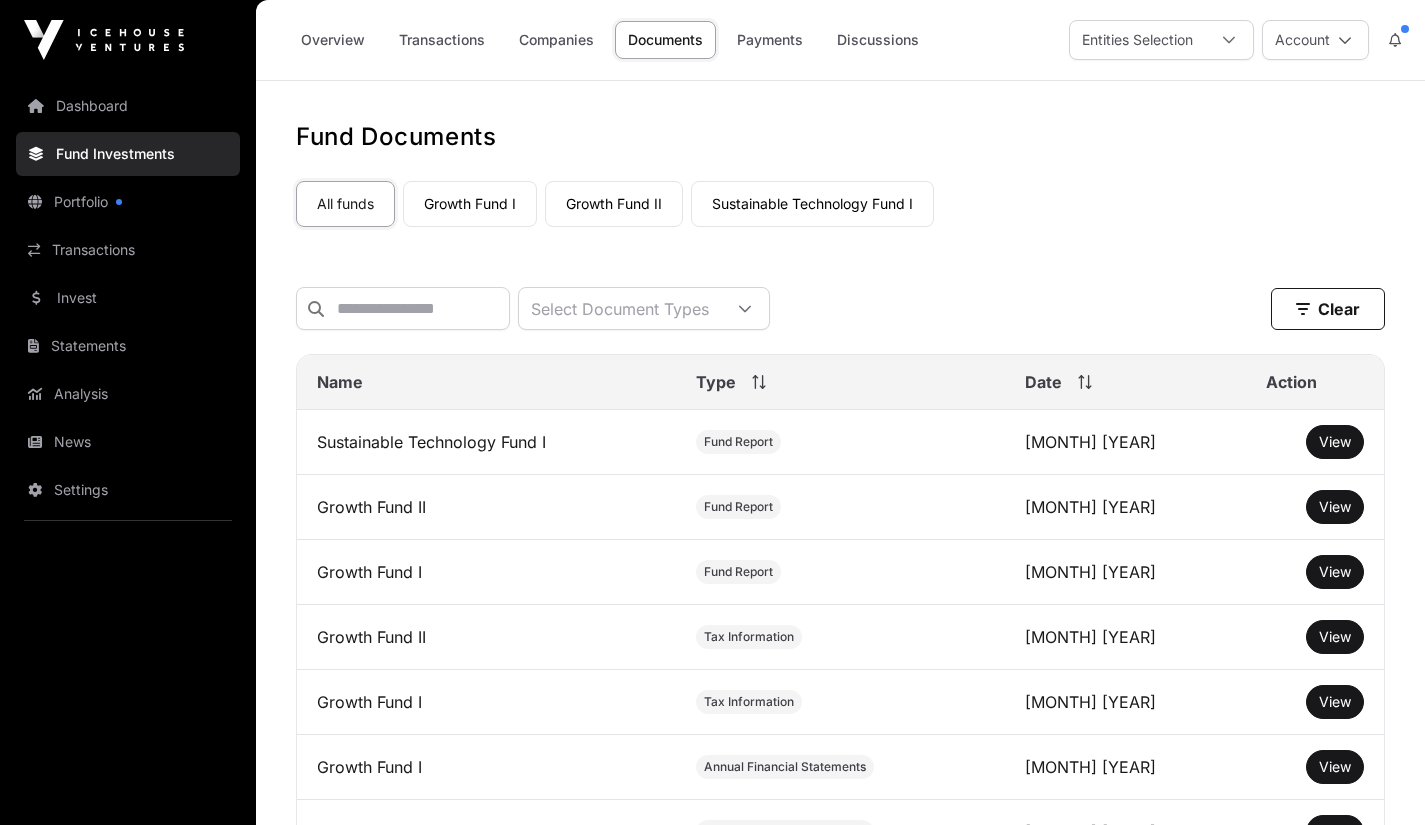 click 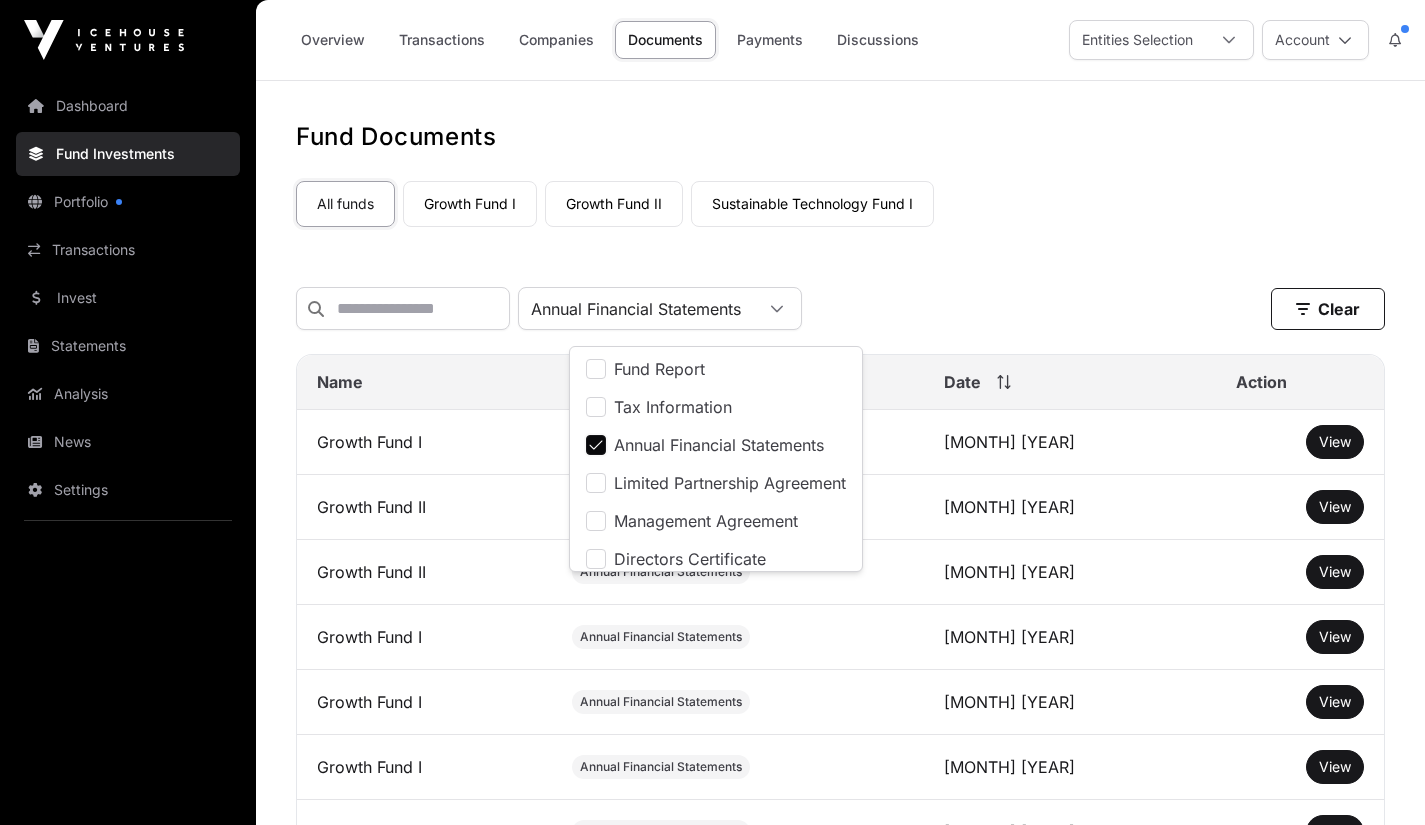 click on "All funds  Growth Fund I Growth Fund II Sustainable Technology Fund I Select a fund" 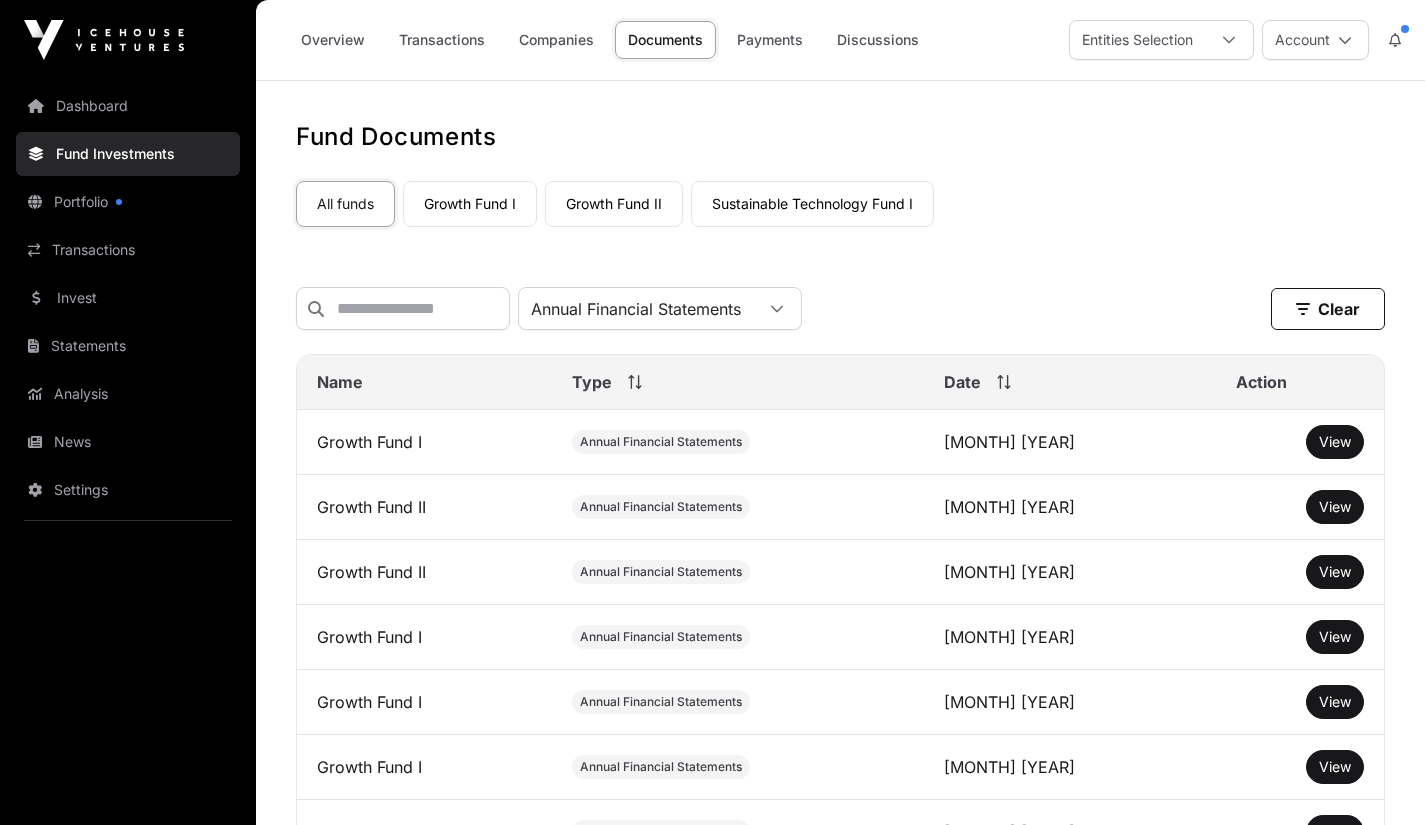 click on "View" 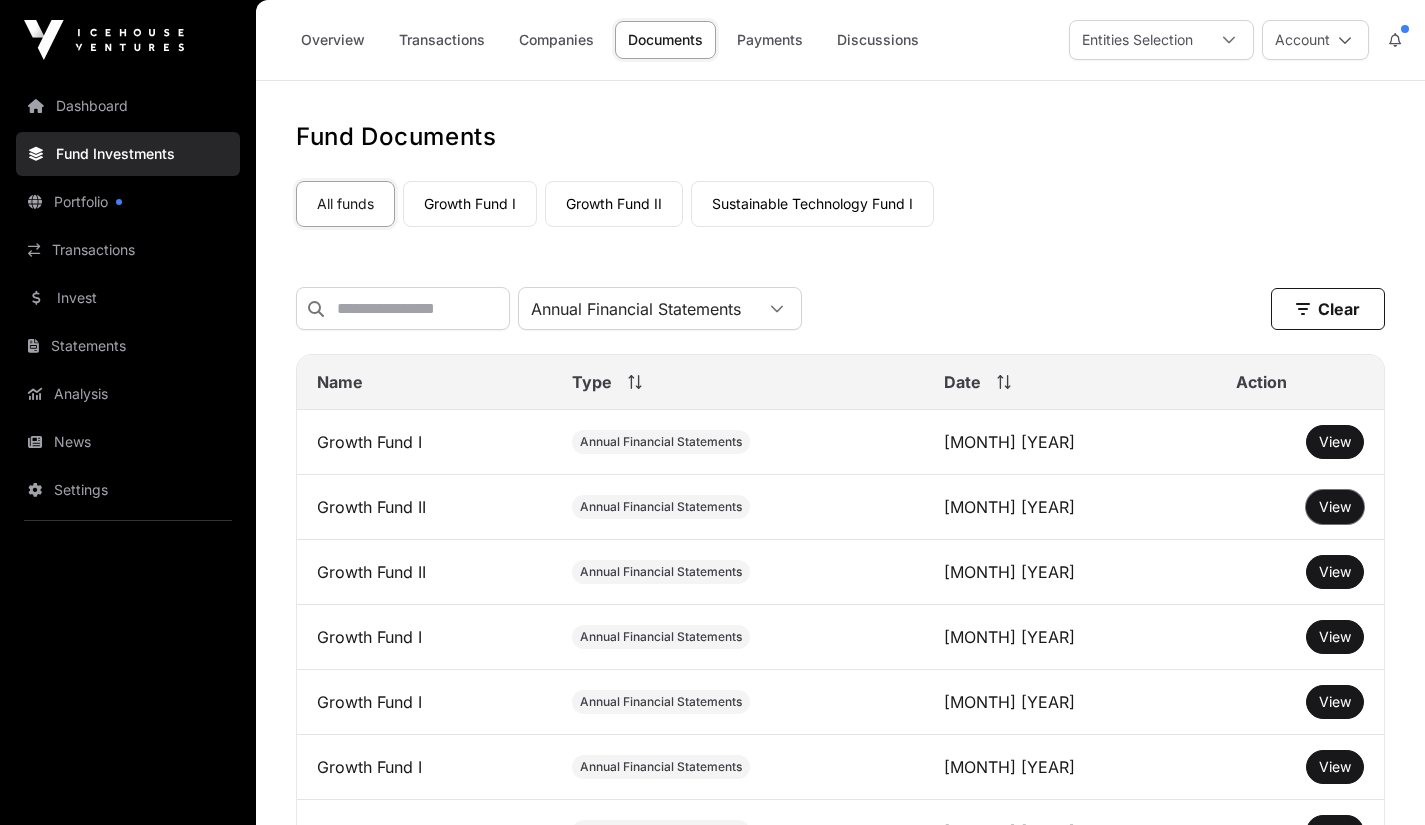 click on "View" 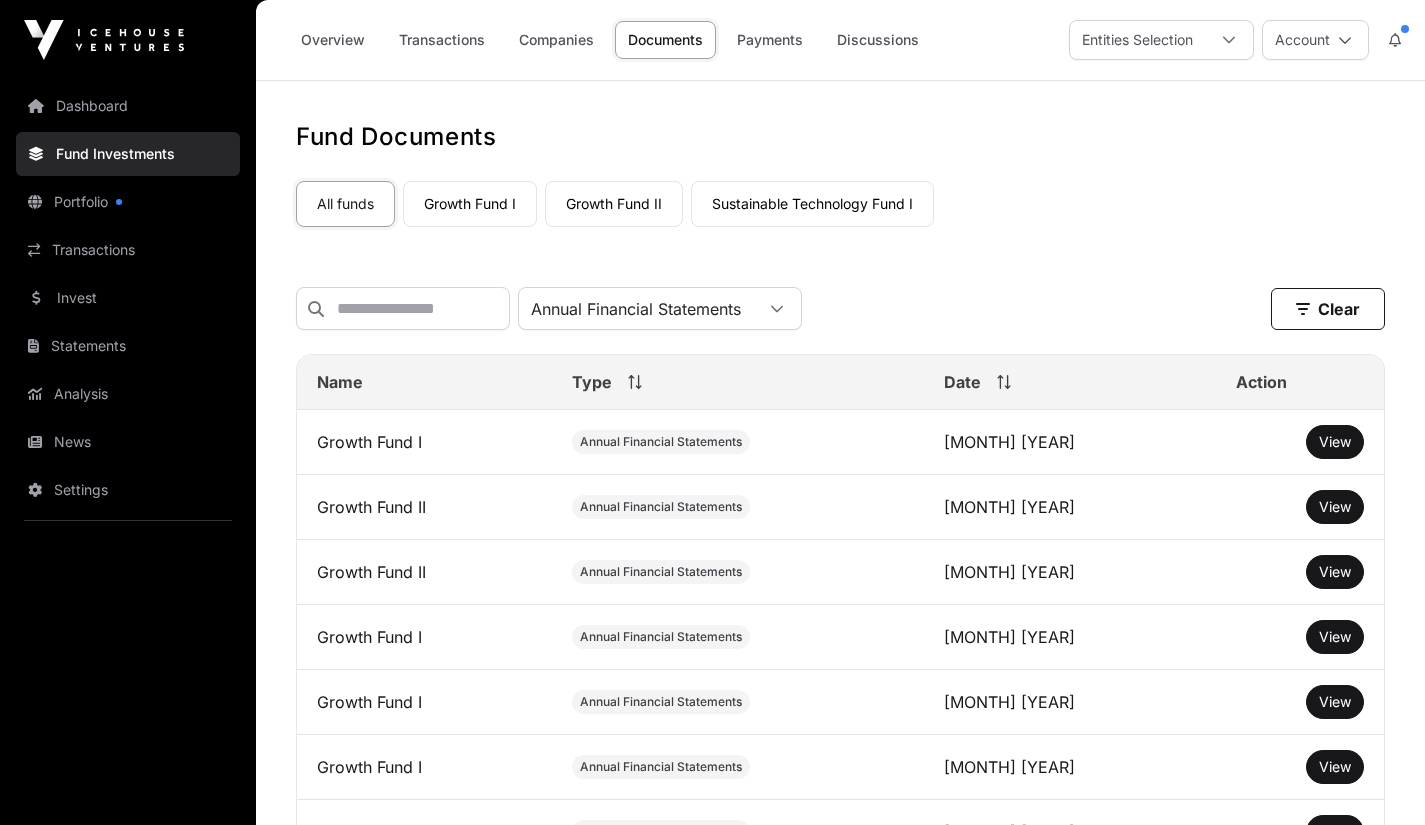 click on "View" 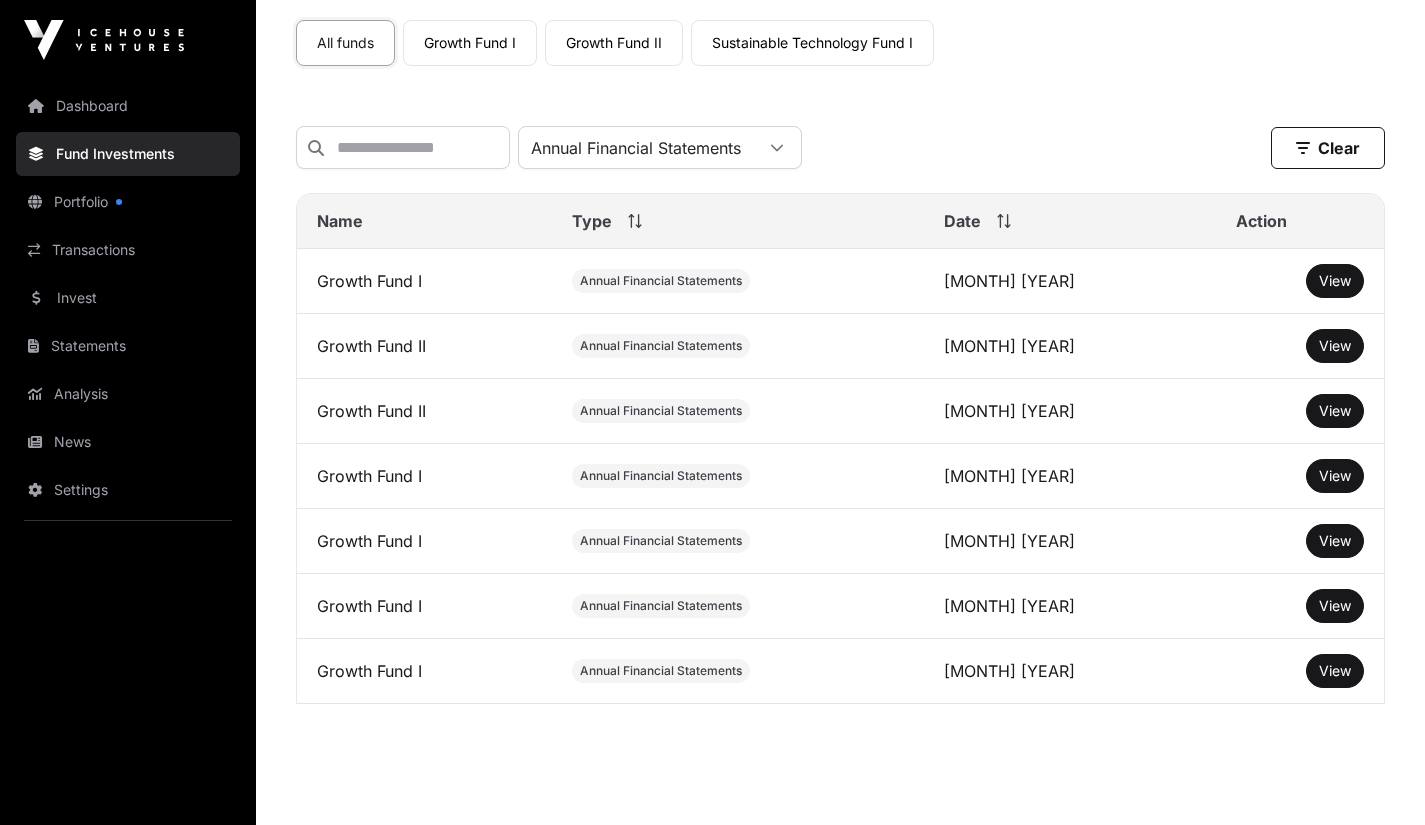 scroll, scrollTop: 174, scrollLeft: 0, axis: vertical 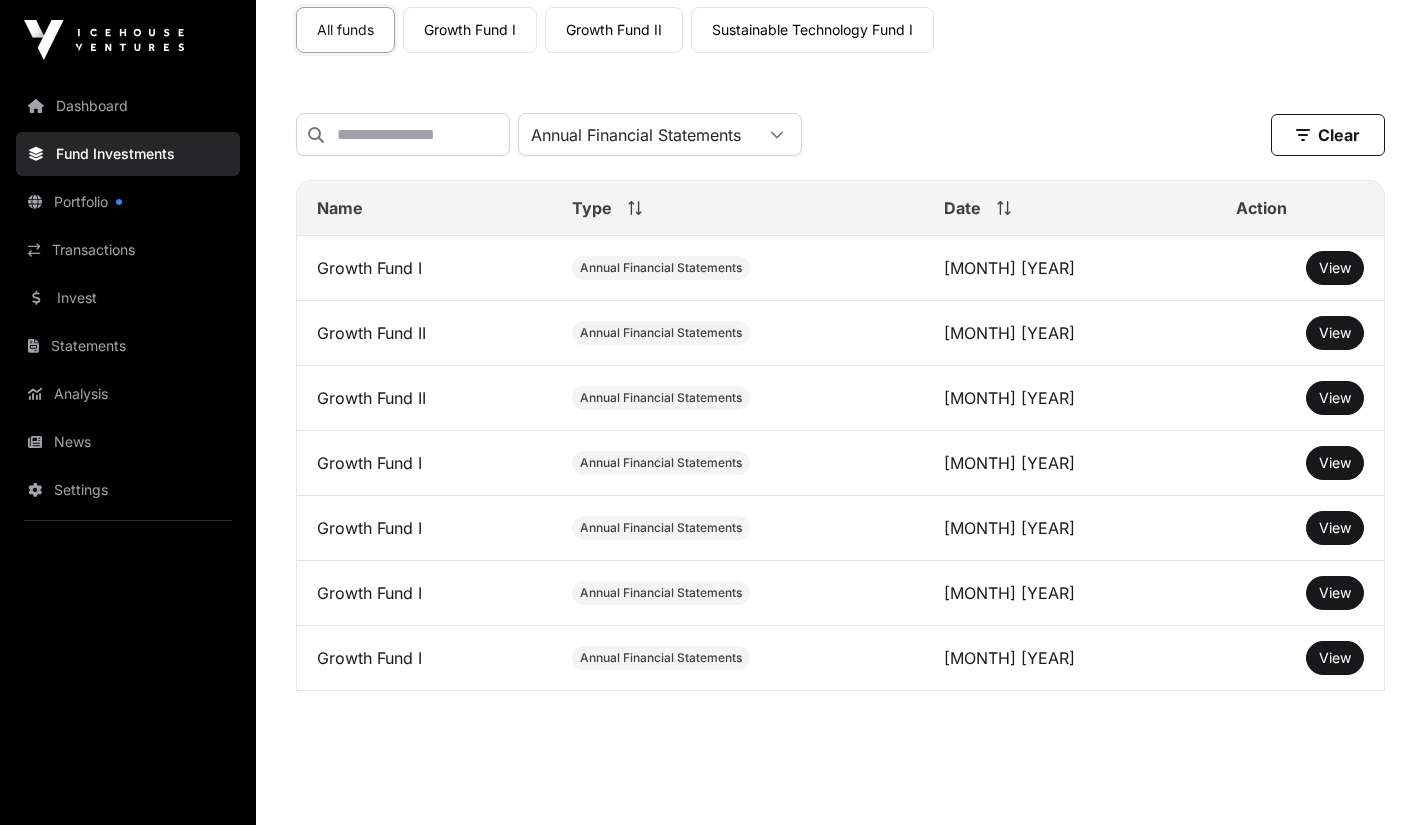 click on "Sustainable Technology Fund I" 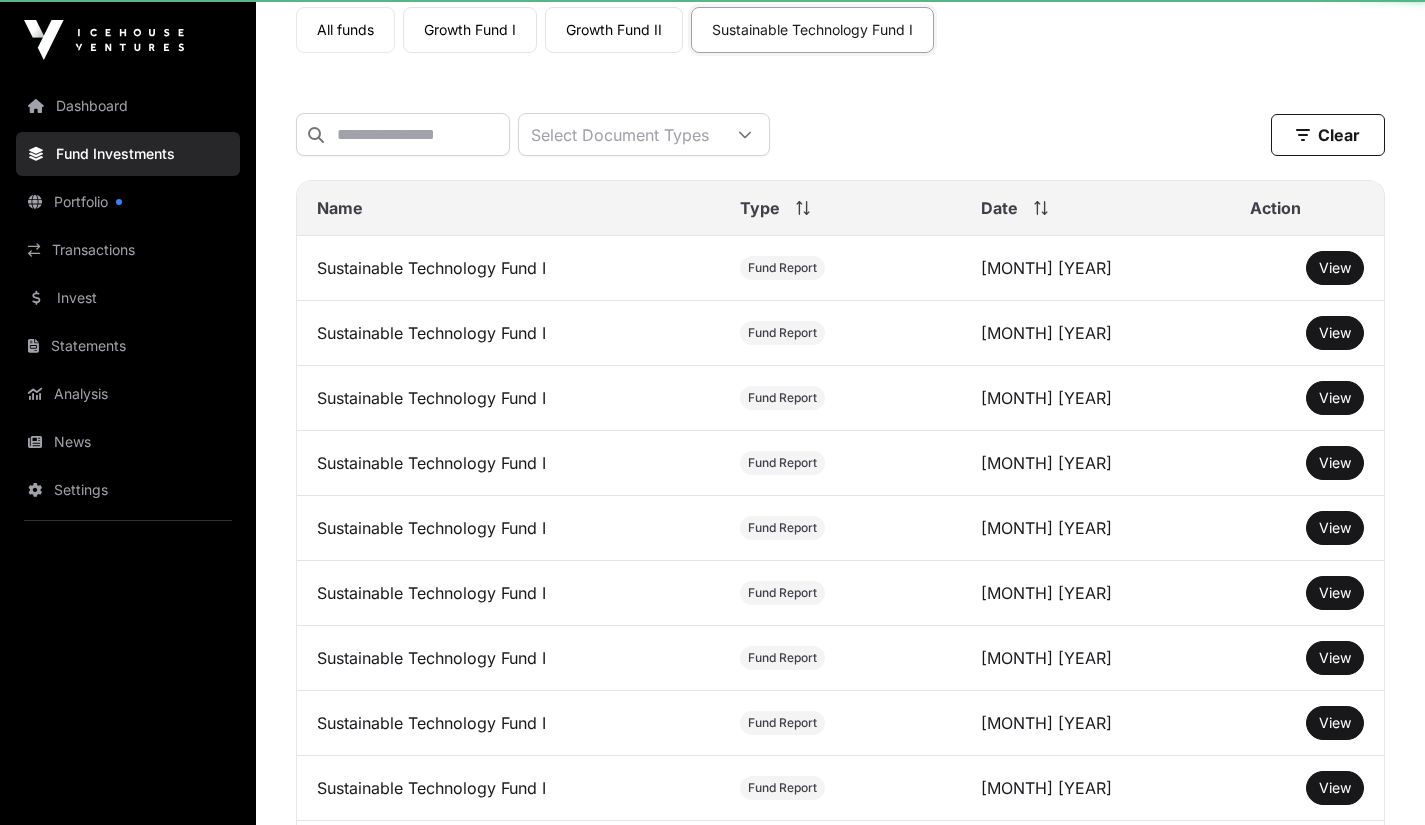 scroll, scrollTop: 0, scrollLeft: 0, axis: both 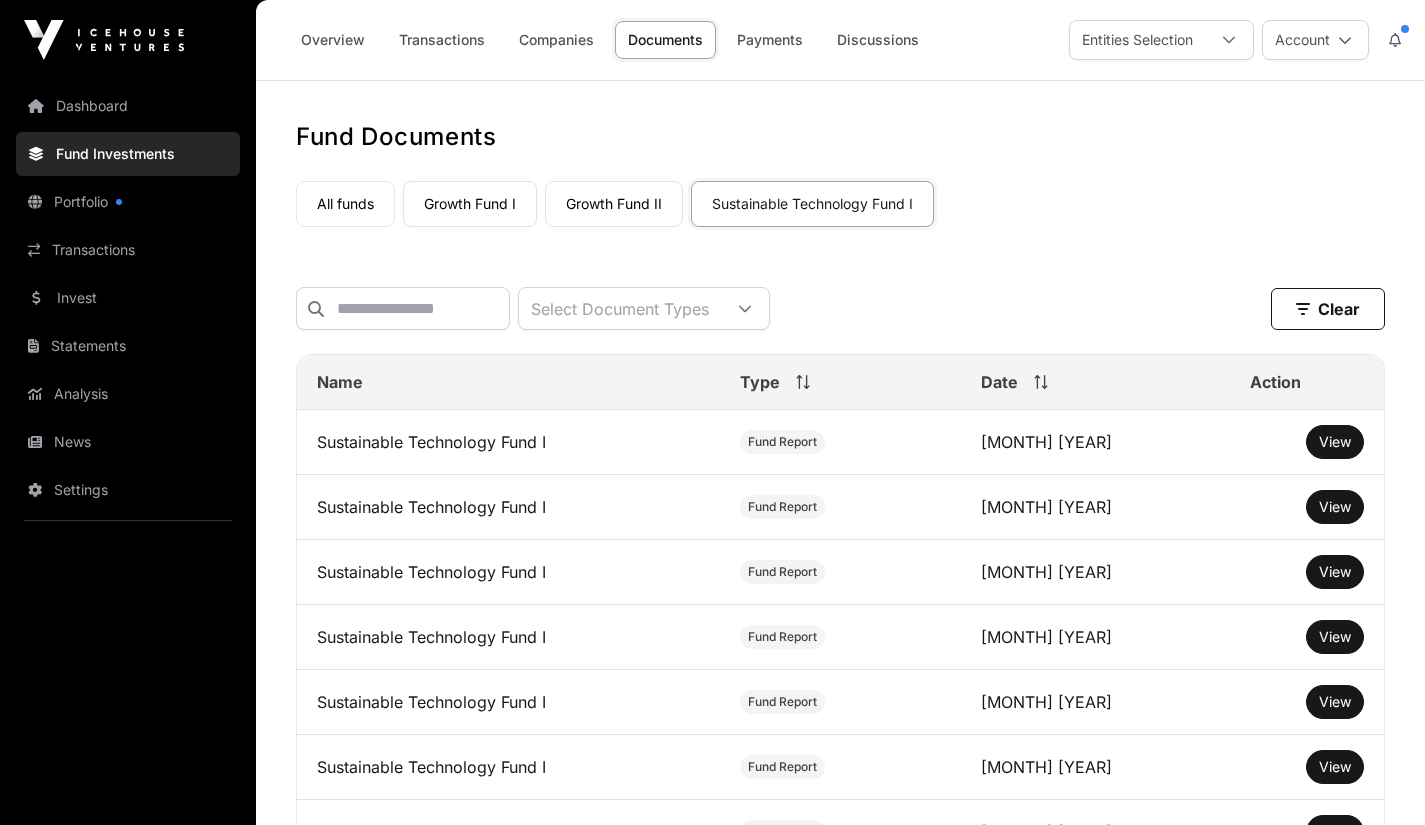 click 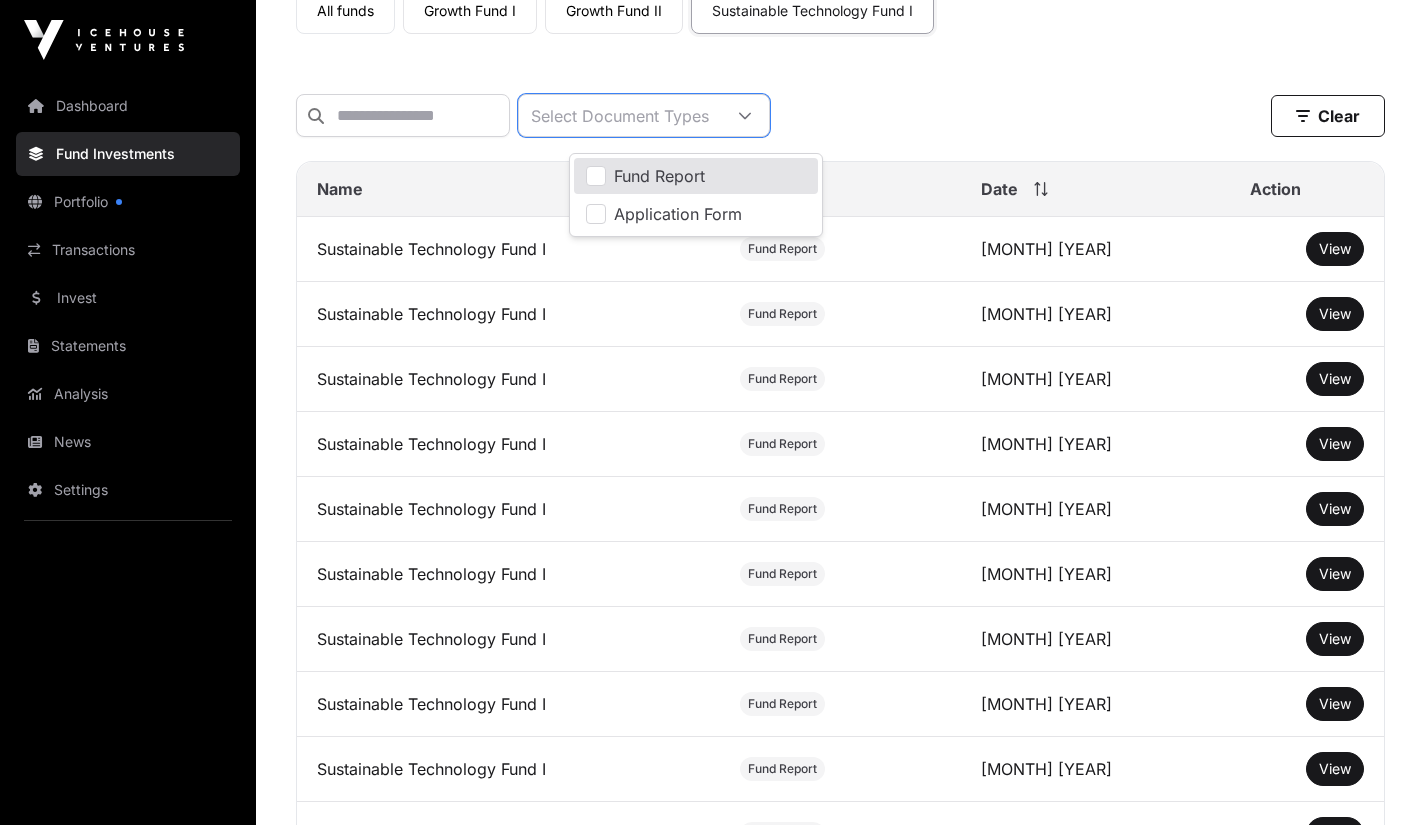 scroll, scrollTop: 192, scrollLeft: 0, axis: vertical 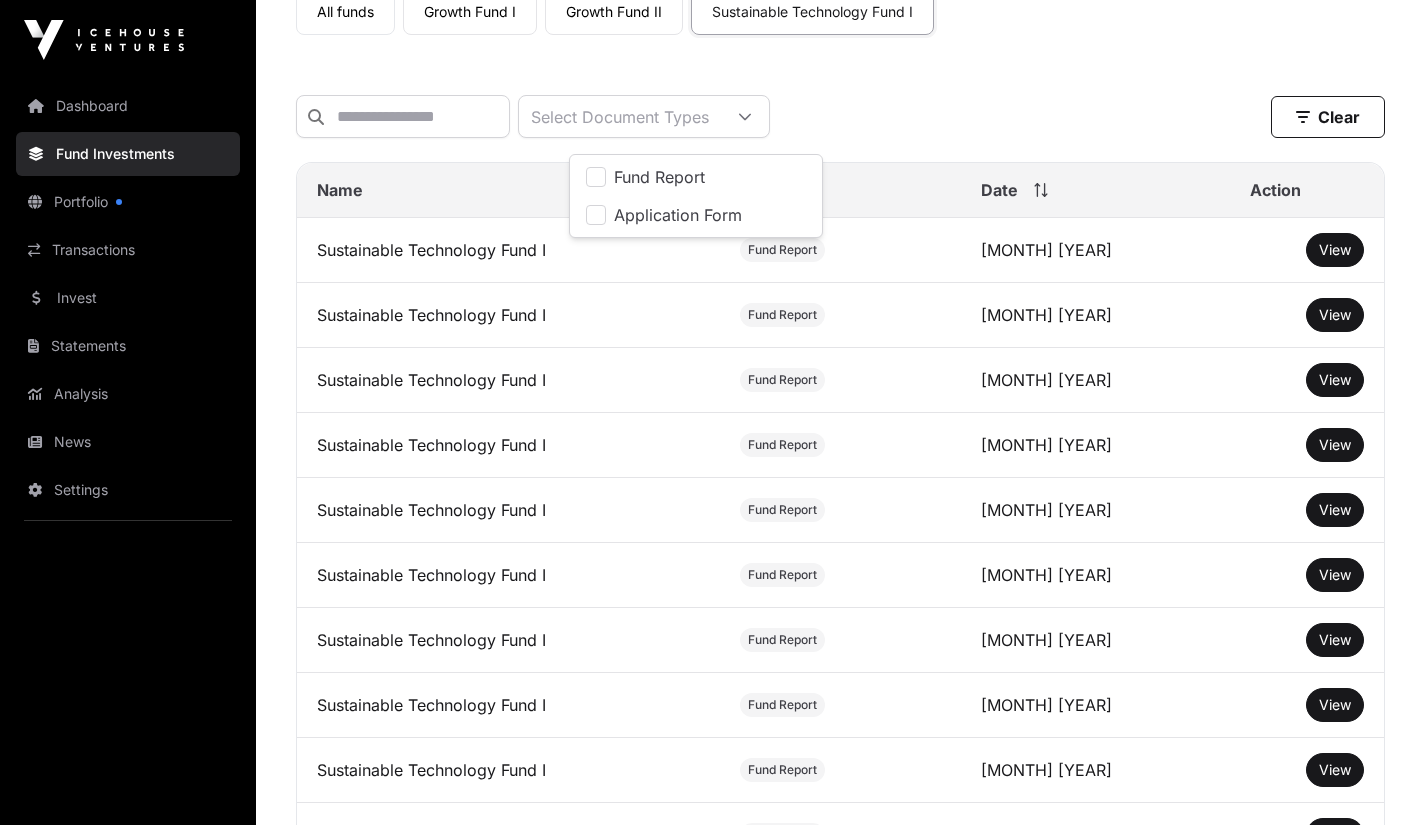 click on "Select Document Types  Clear" 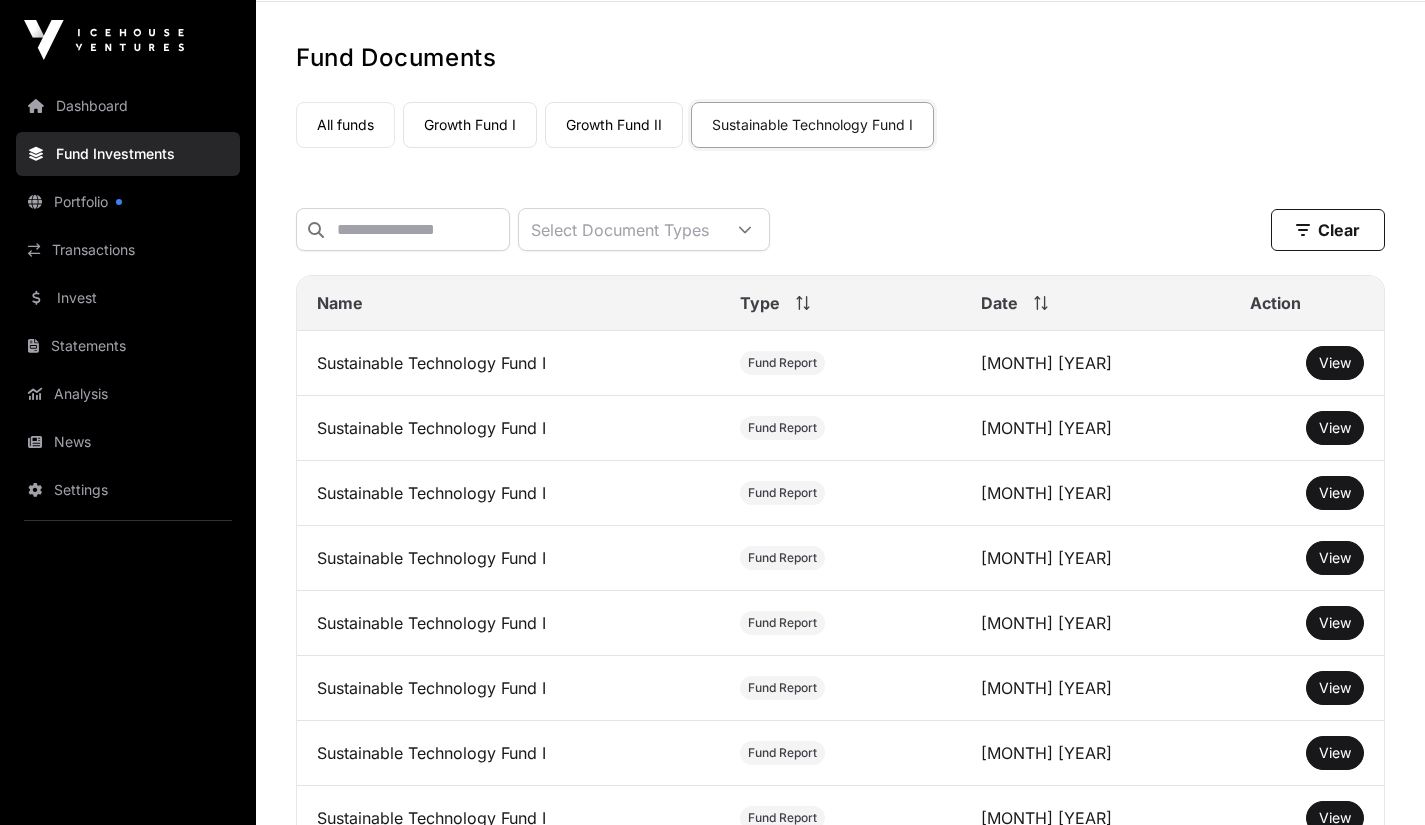 scroll, scrollTop: 0, scrollLeft: 0, axis: both 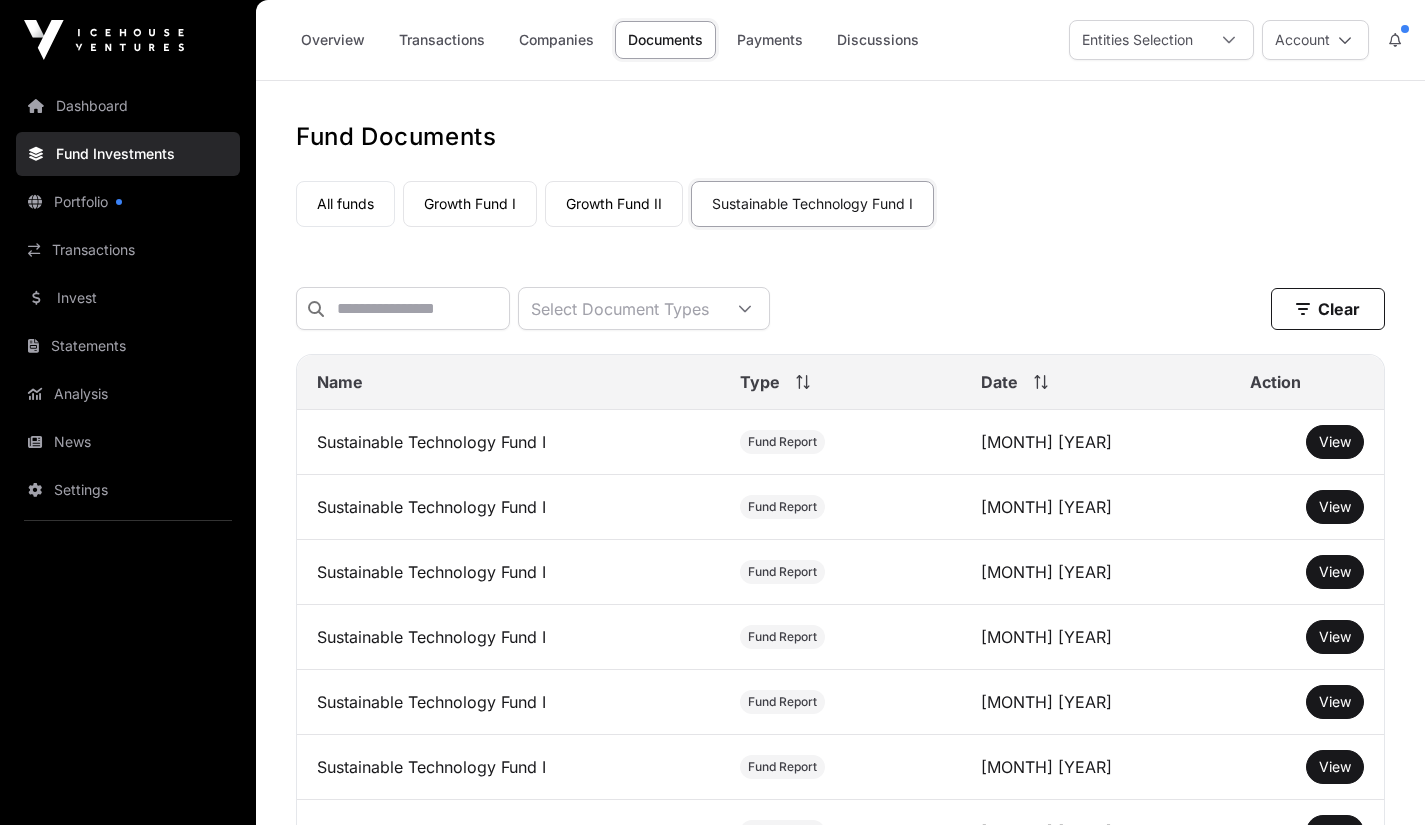 click on "Select Document Types" 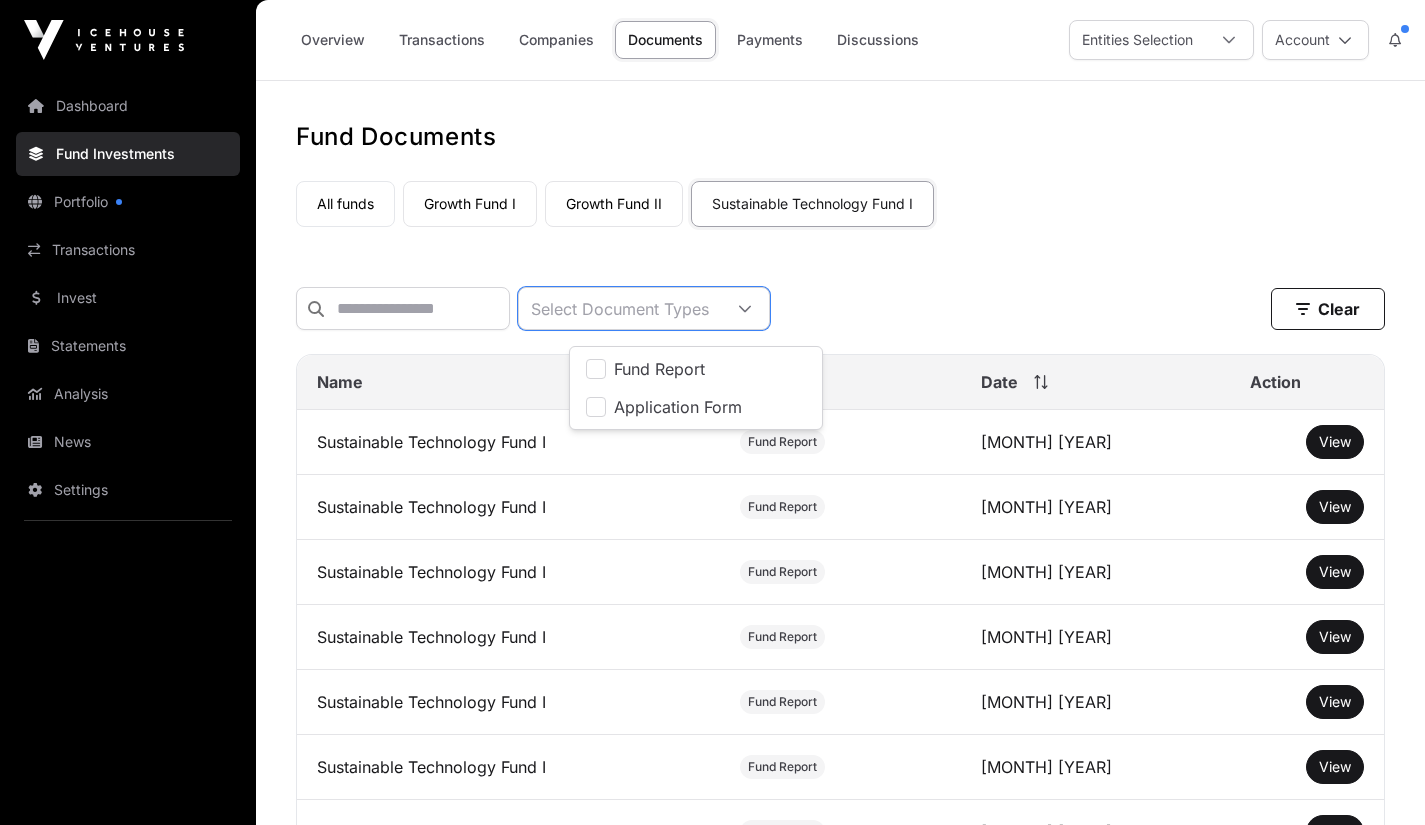 click on "Fund Documents" 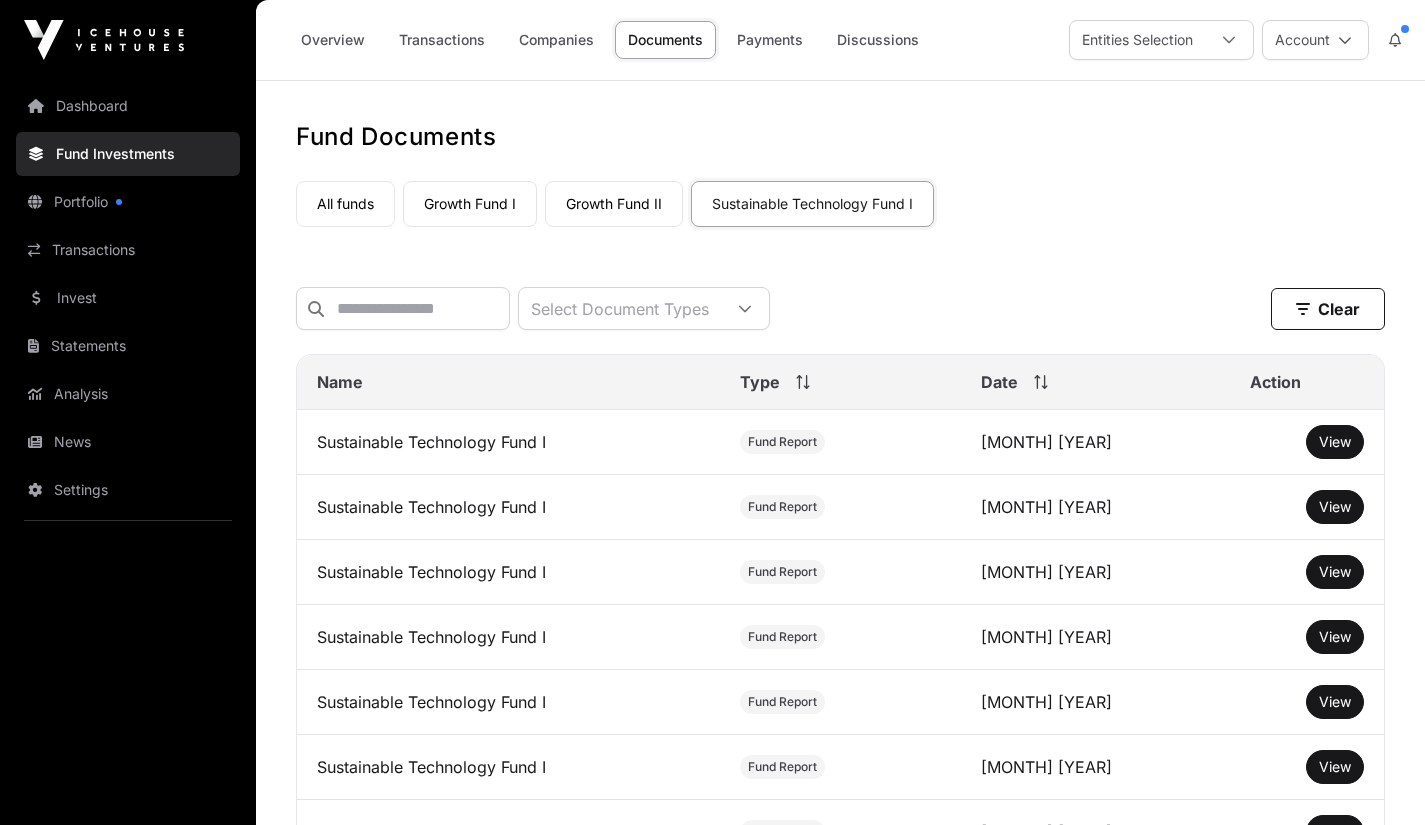 click on "Dashboard" 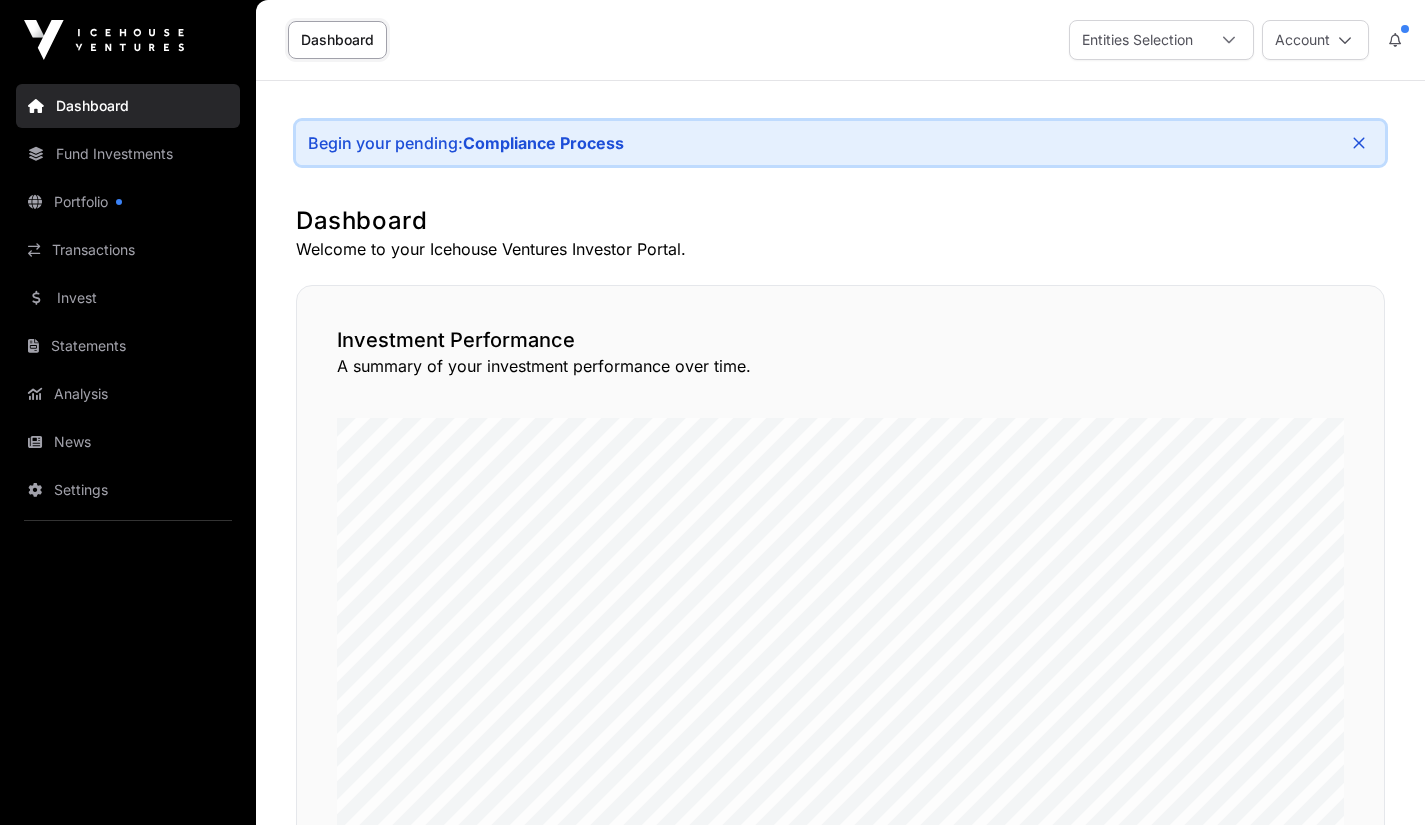click on "Fund Investments" 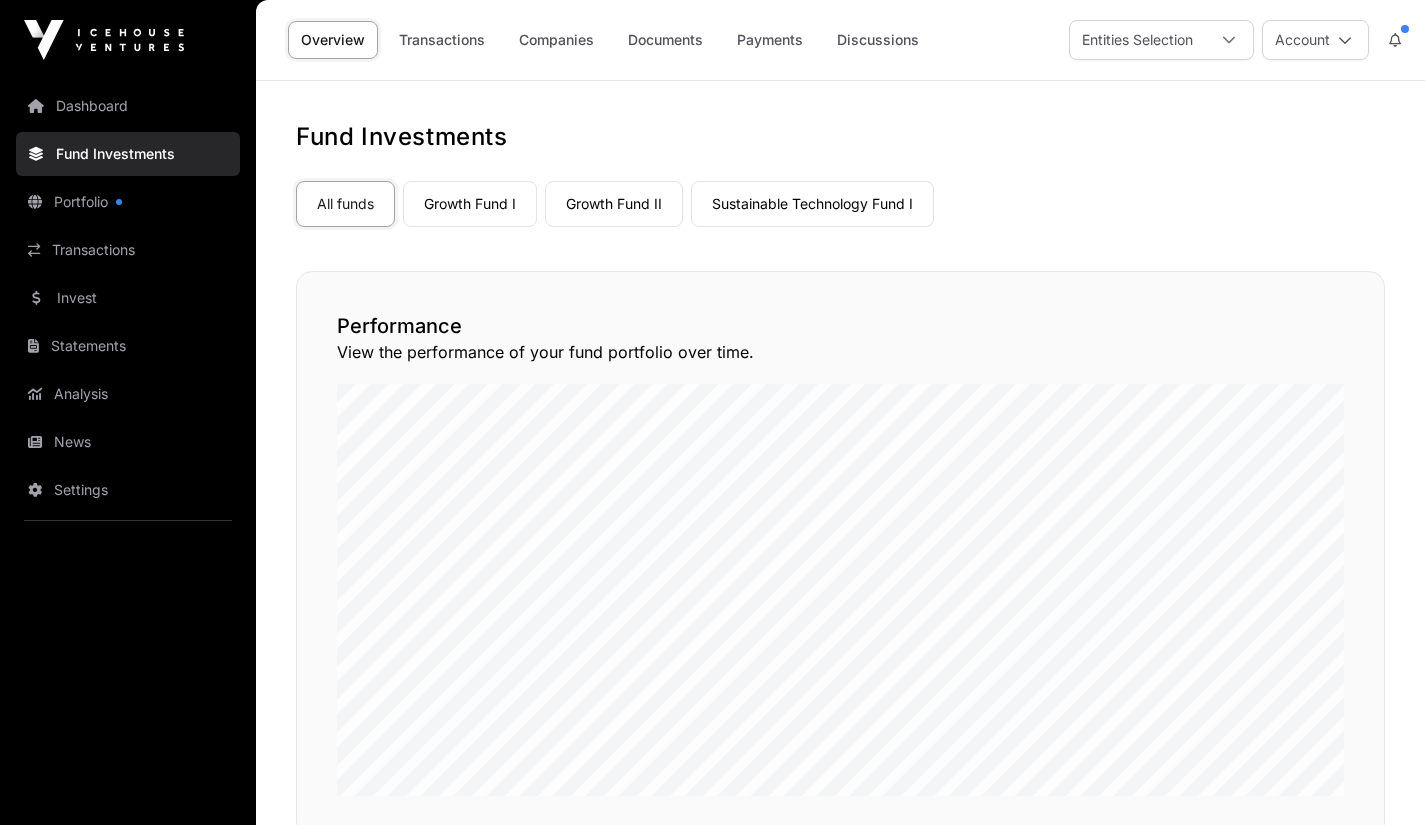 click on "Sustainable Technology Fund I" 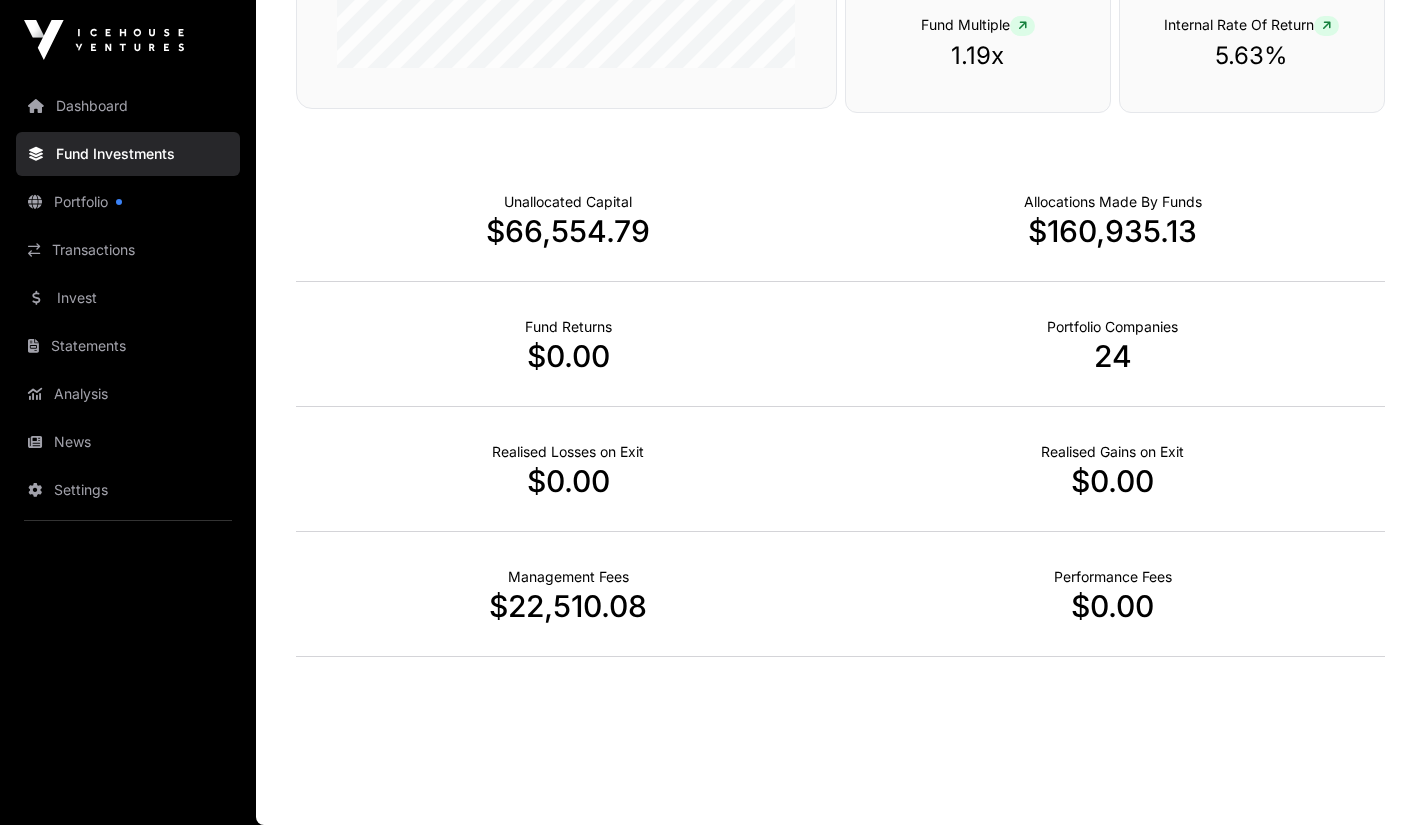 scroll, scrollTop: 0, scrollLeft: 0, axis: both 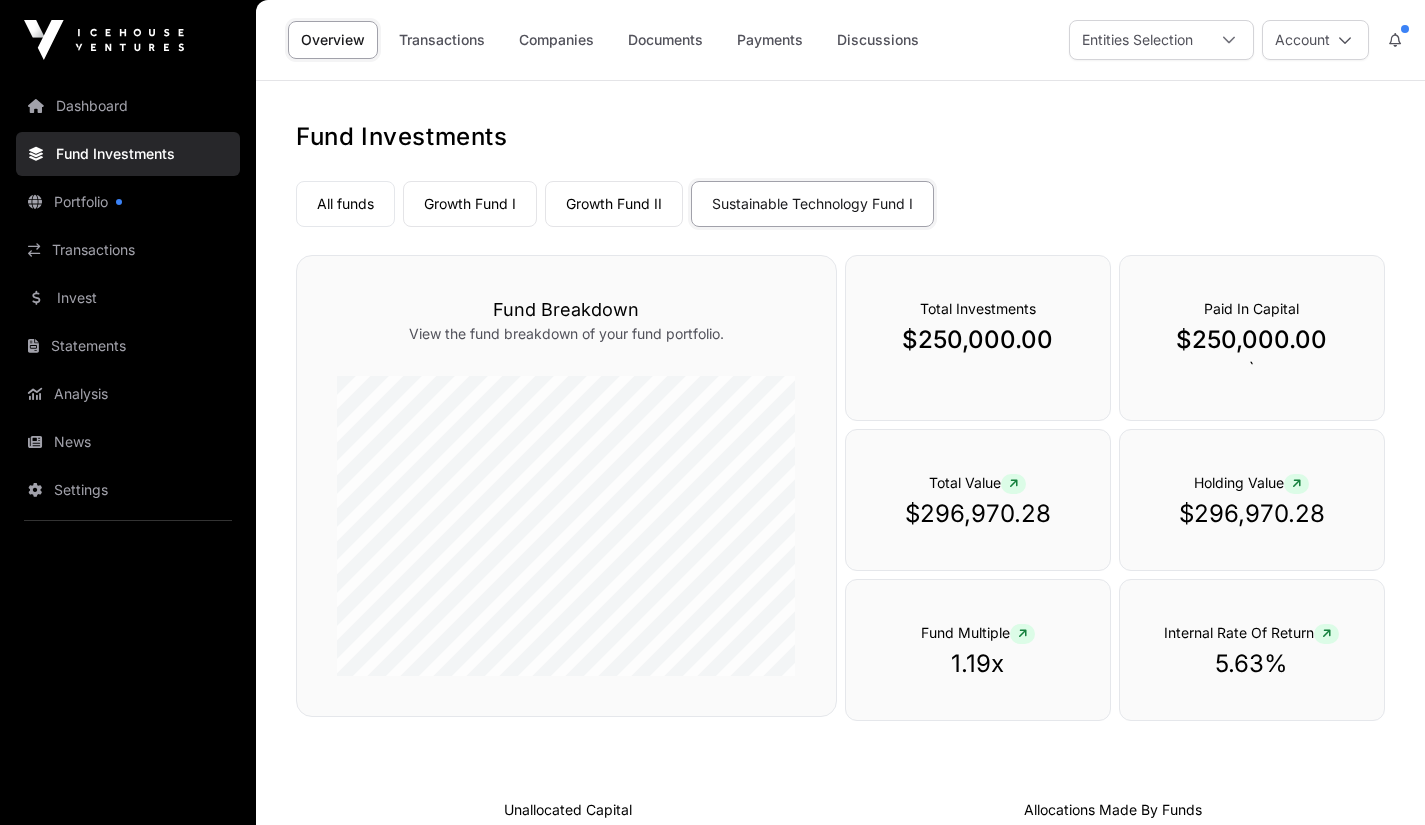 click on "Documents" 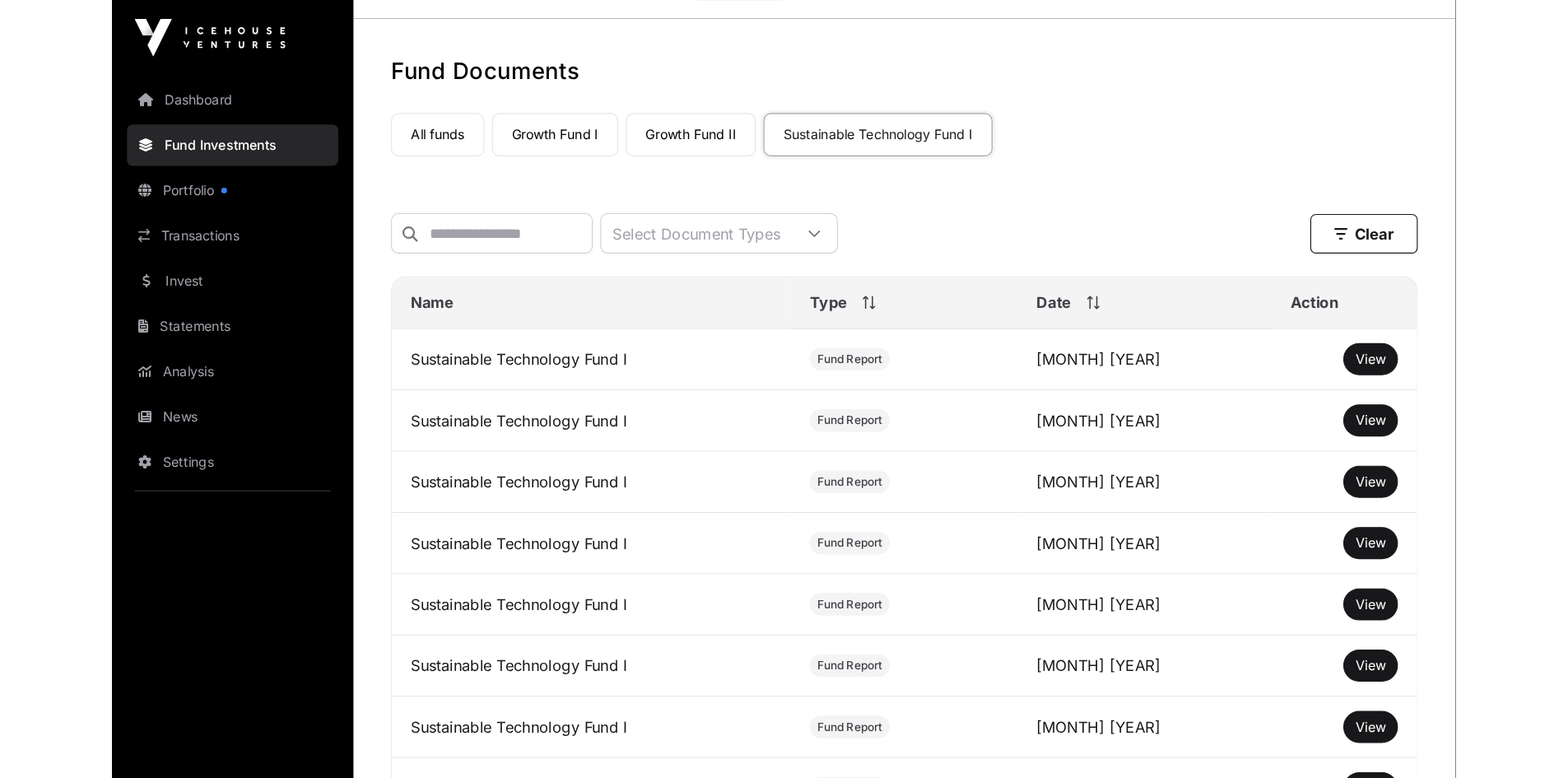 scroll, scrollTop: 0, scrollLeft: 0, axis: both 